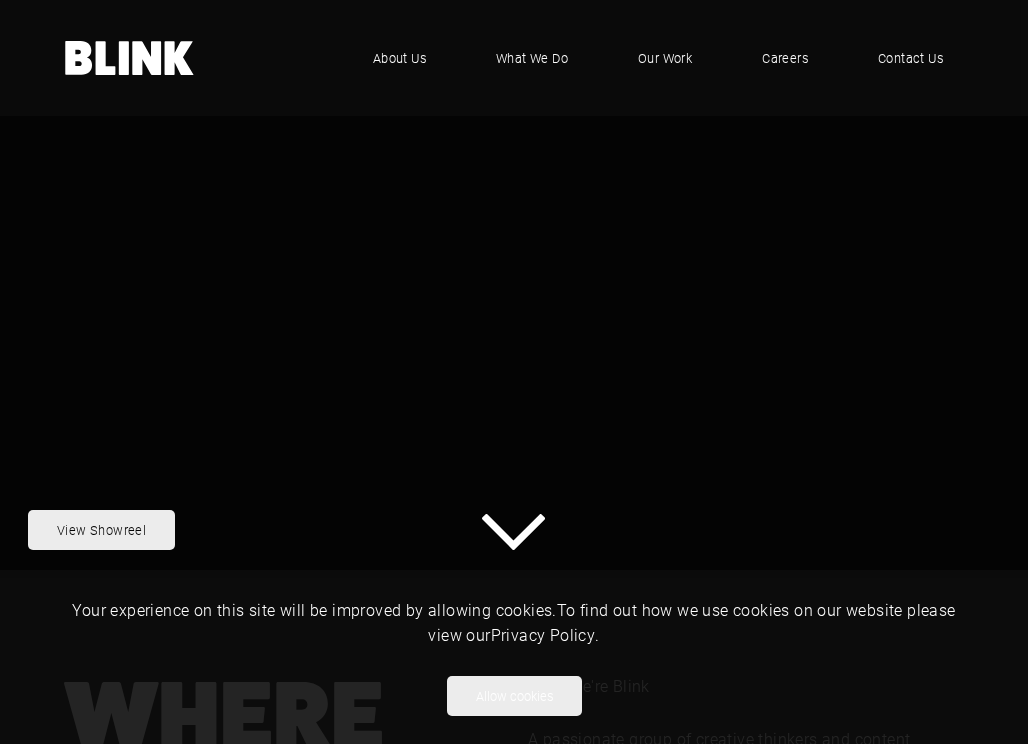 scroll, scrollTop: 0, scrollLeft: 0, axis: both 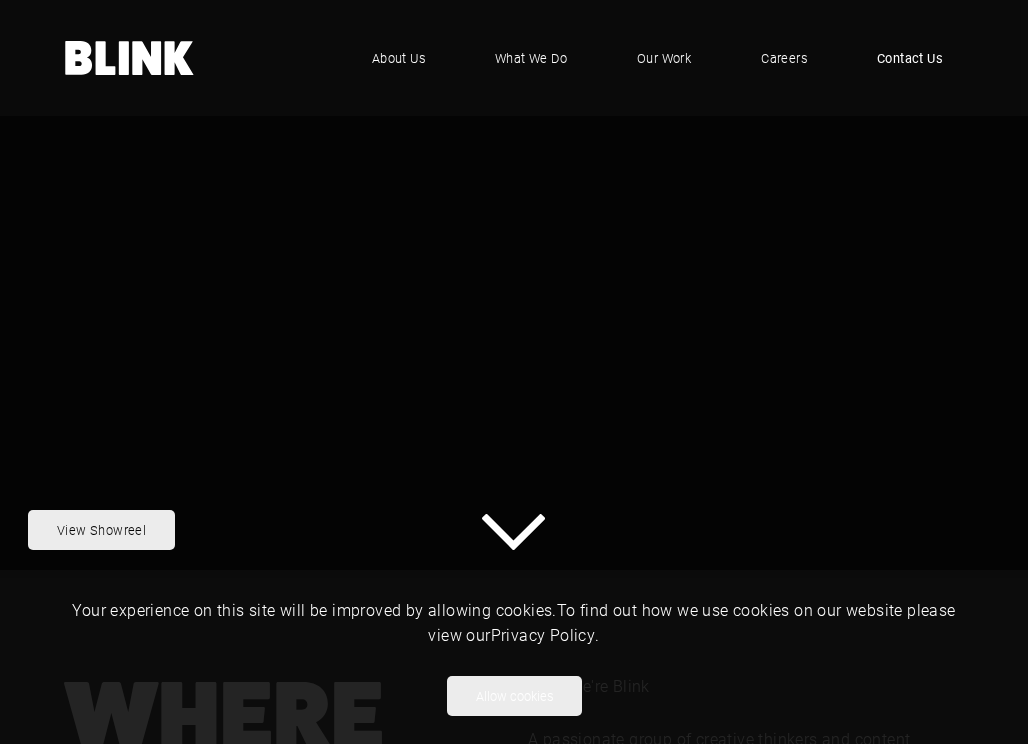 click on "Contact Us" at bounding box center [910, 58] 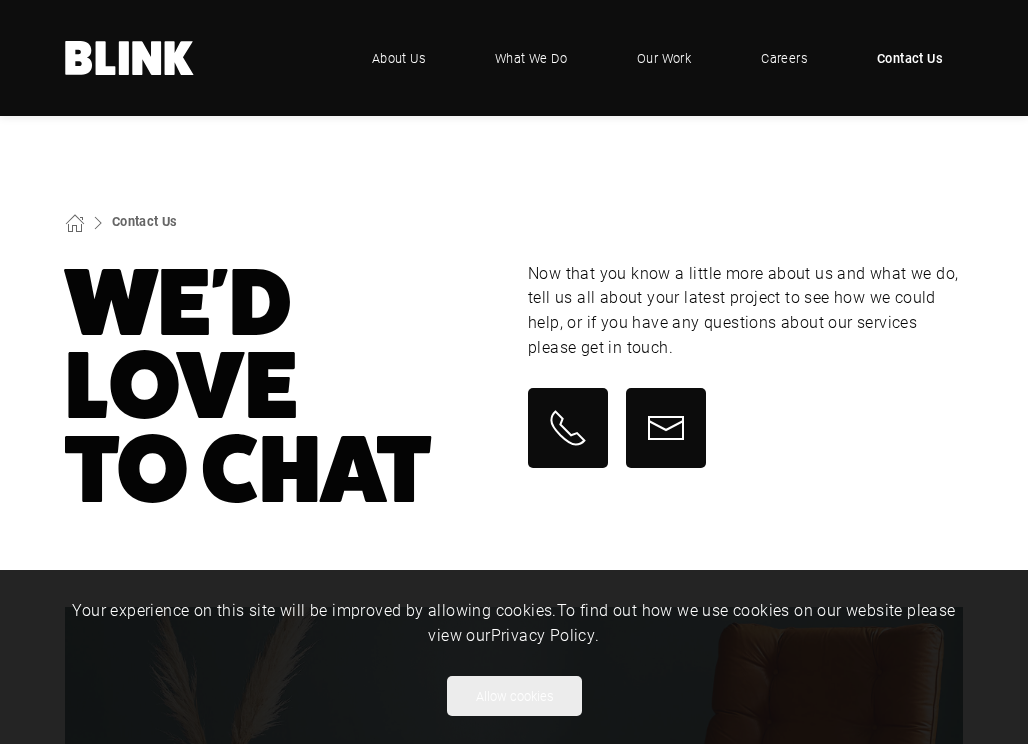 scroll, scrollTop: 0, scrollLeft: 0, axis: both 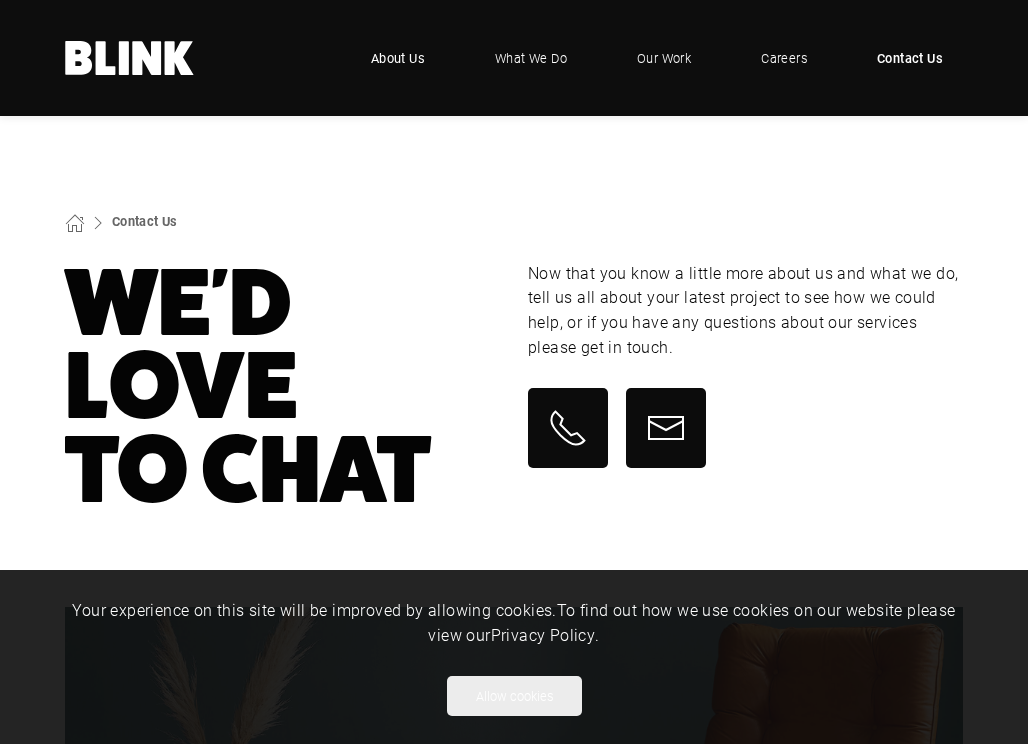 click on "About Us" at bounding box center (398, 58) 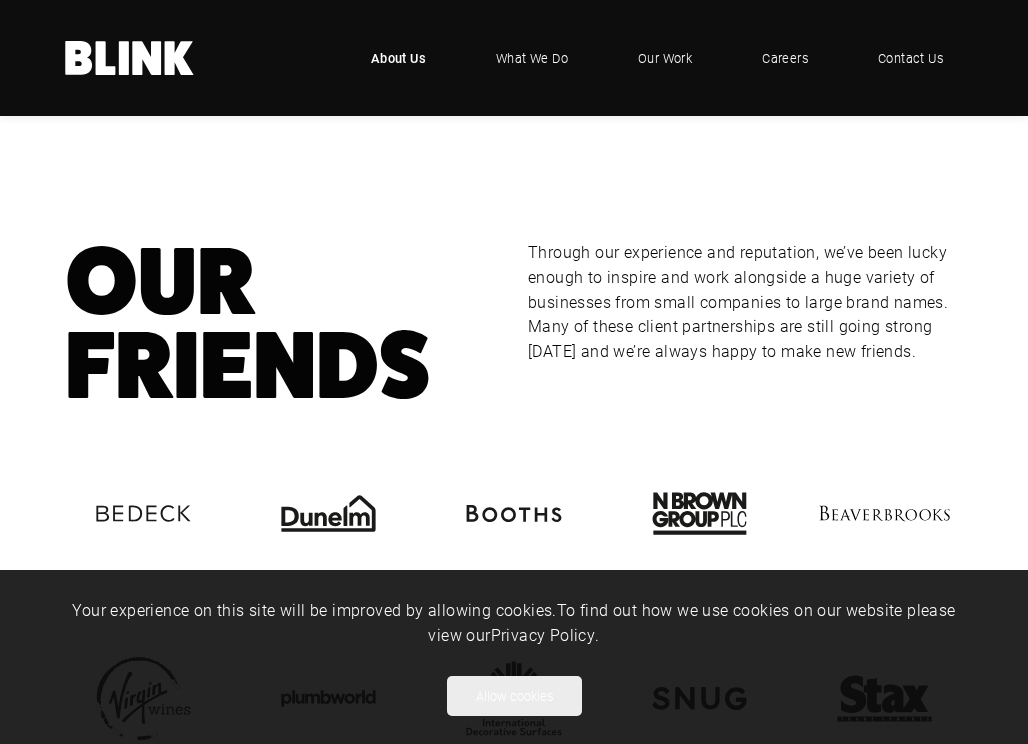 scroll, scrollTop: 2650, scrollLeft: 0, axis: vertical 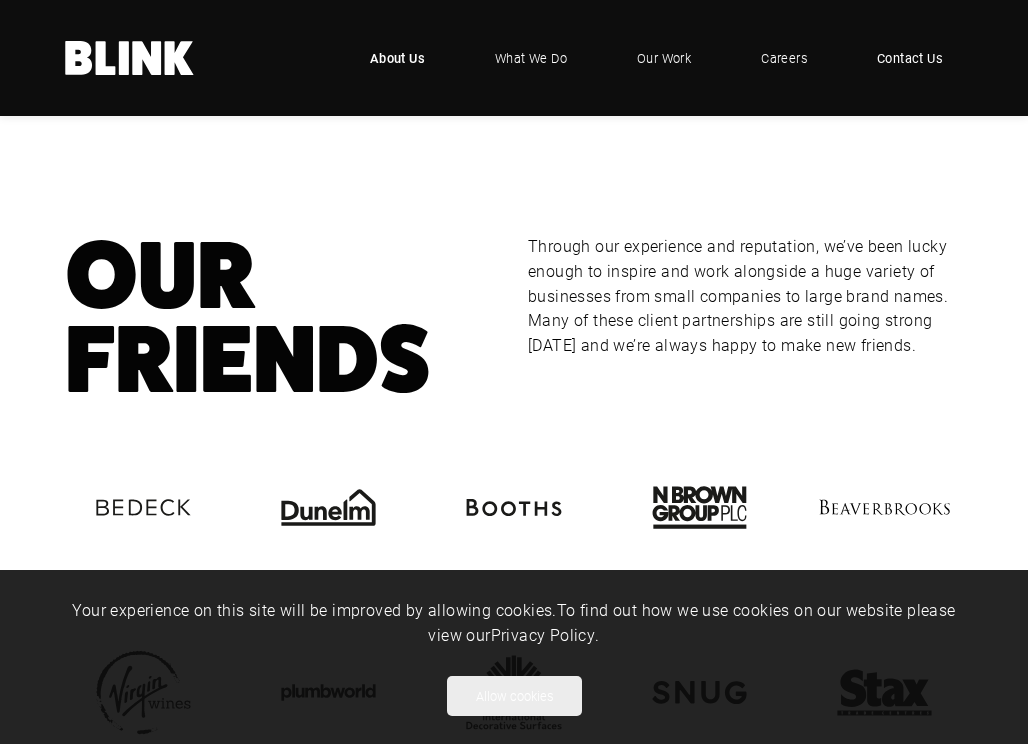 click on "Contact Us" at bounding box center (910, 58) 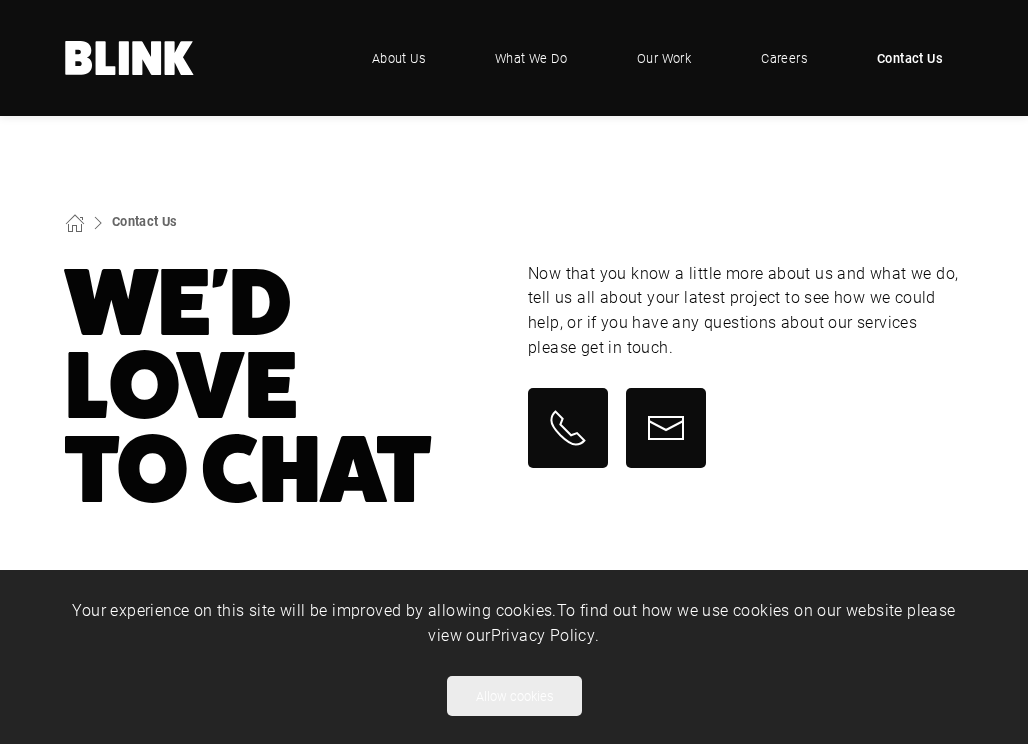 scroll, scrollTop: 0, scrollLeft: 0, axis: both 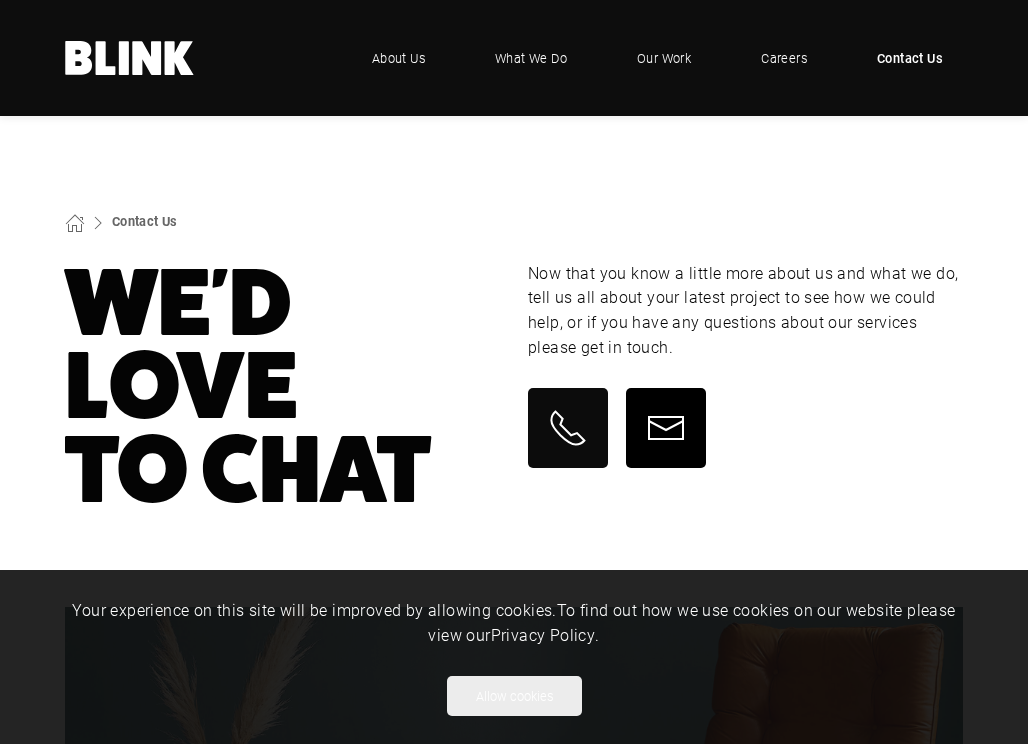 click 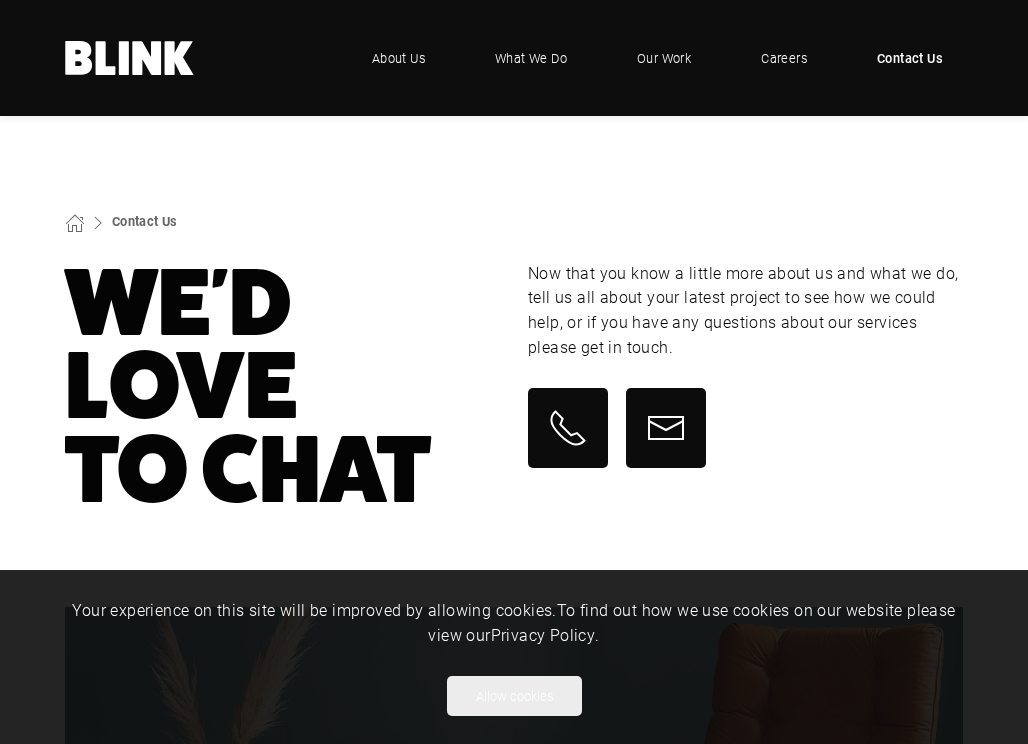 click 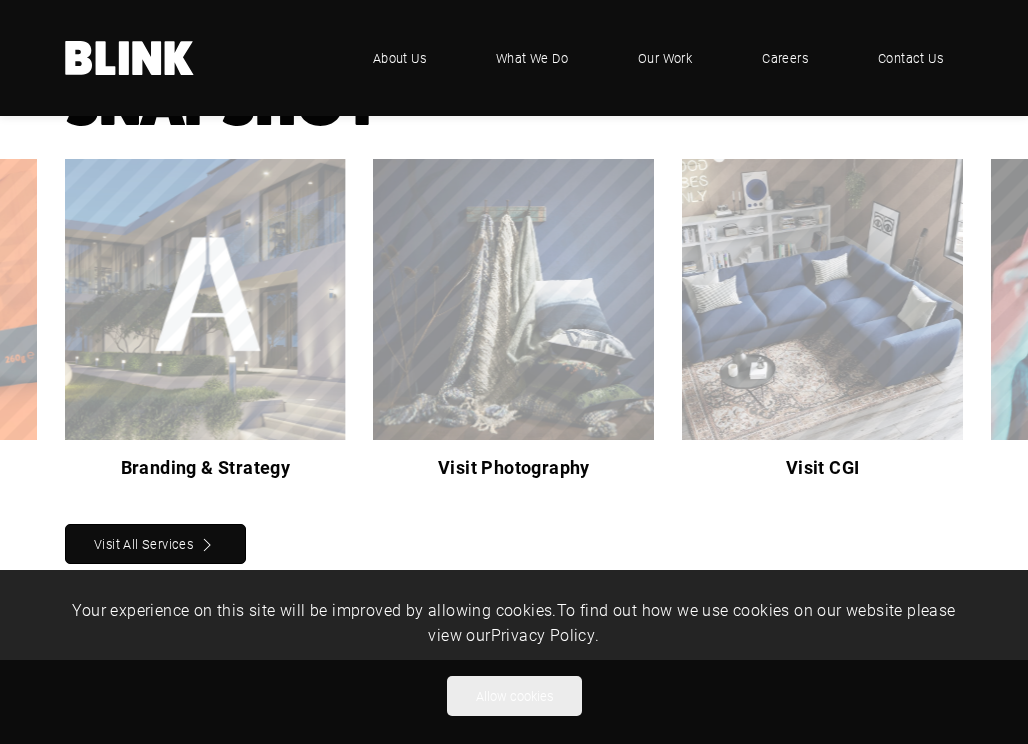 scroll, scrollTop: 1237, scrollLeft: 0, axis: vertical 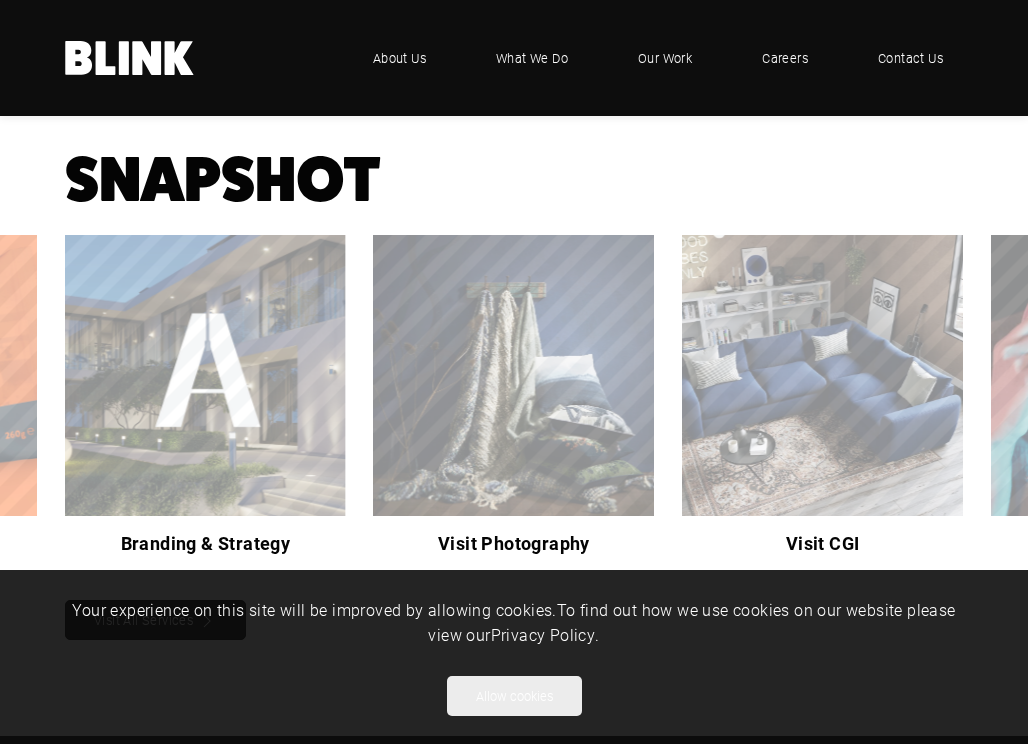 click on "Visit CGI" at bounding box center [0, 0] 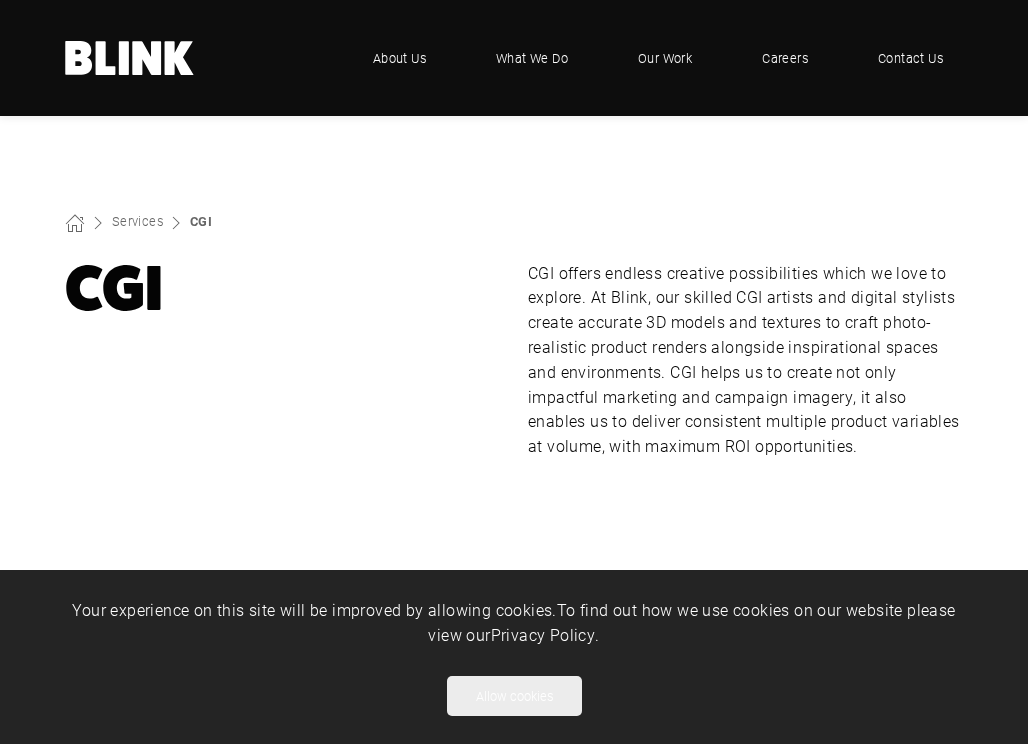 scroll, scrollTop: 0, scrollLeft: 0, axis: both 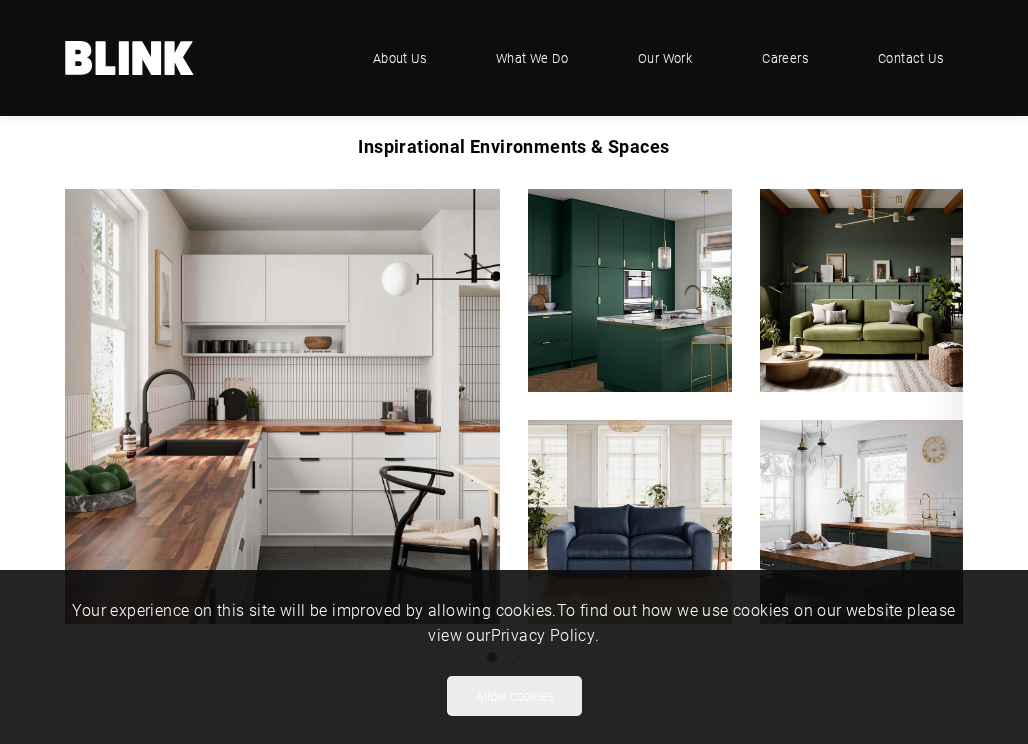 click at bounding box center (0, 0) 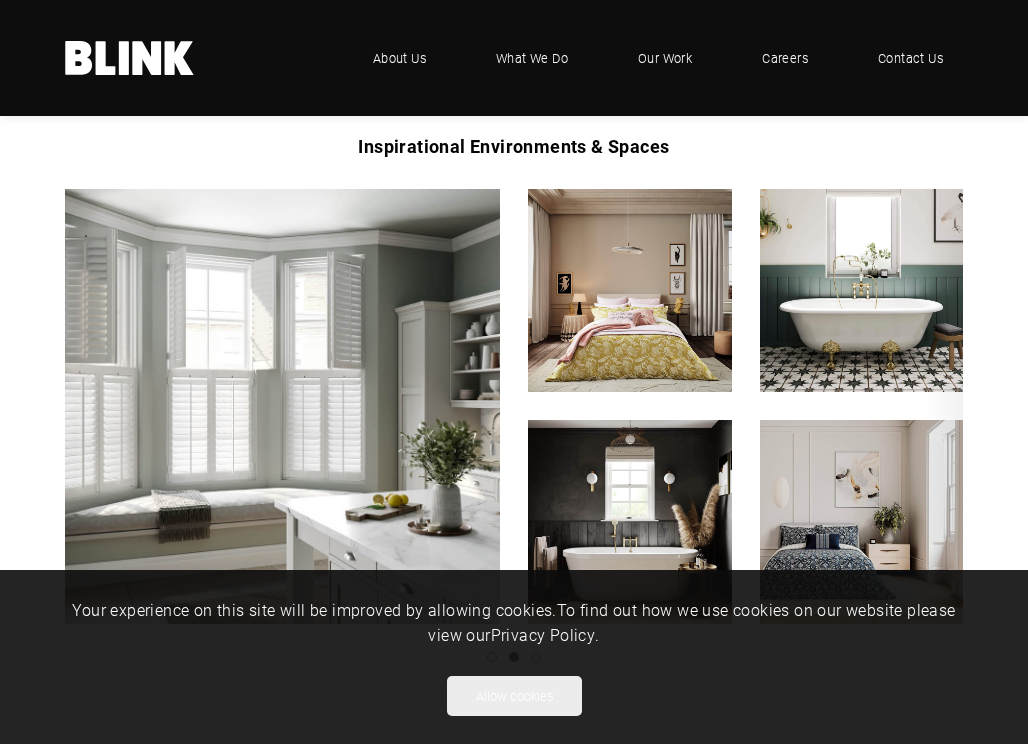 click at bounding box center (0, 0) 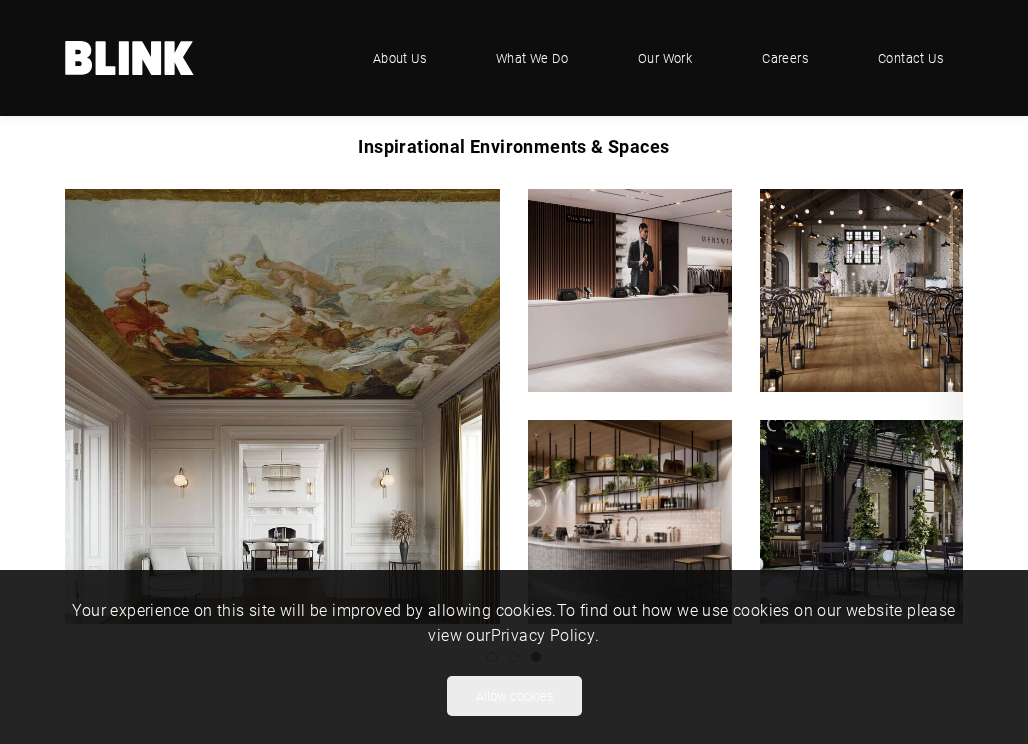 click at bounding box center [0, 0] 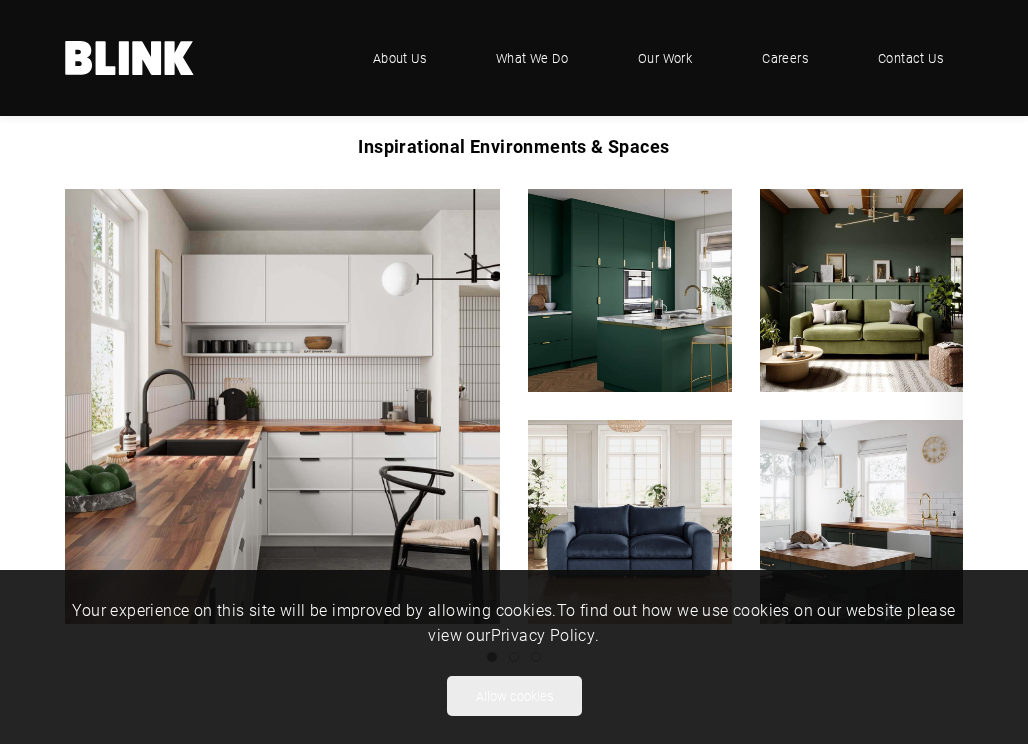 click at bounding box center (0, 0) 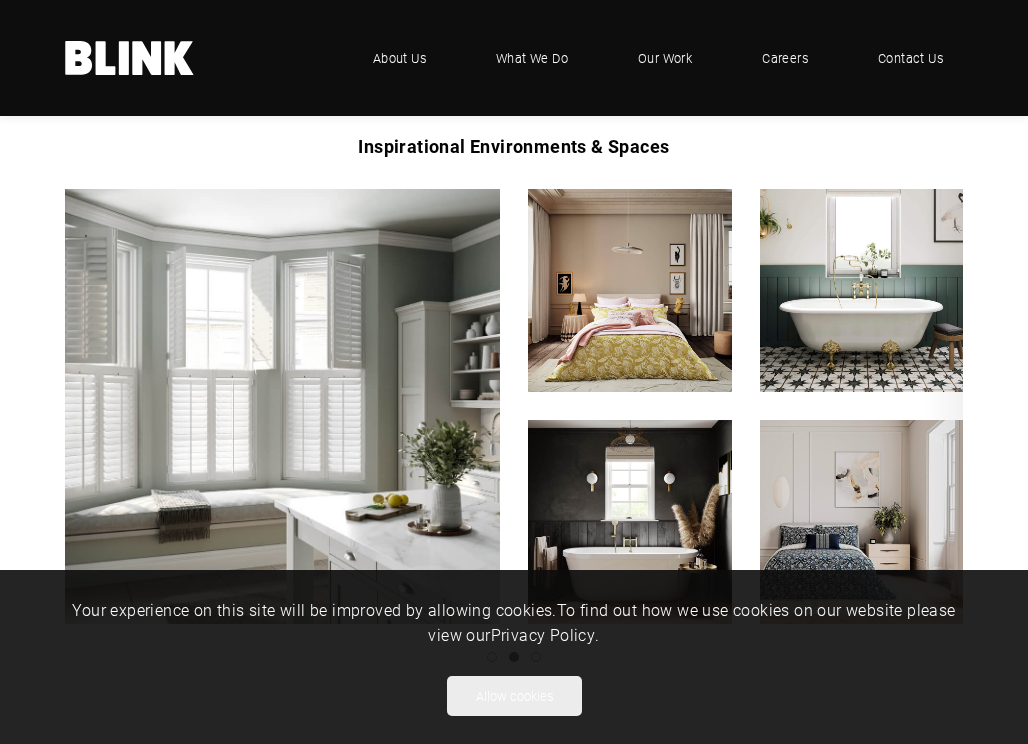 click at bounding box center [0, 0] 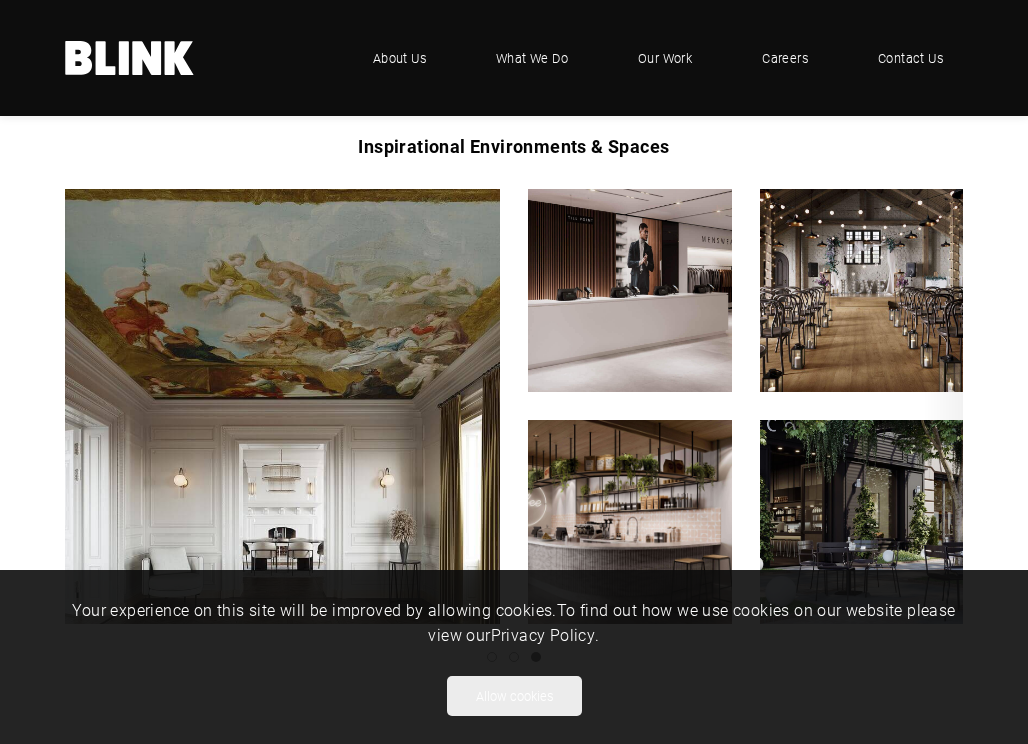 click at bounding box center [0, 0] 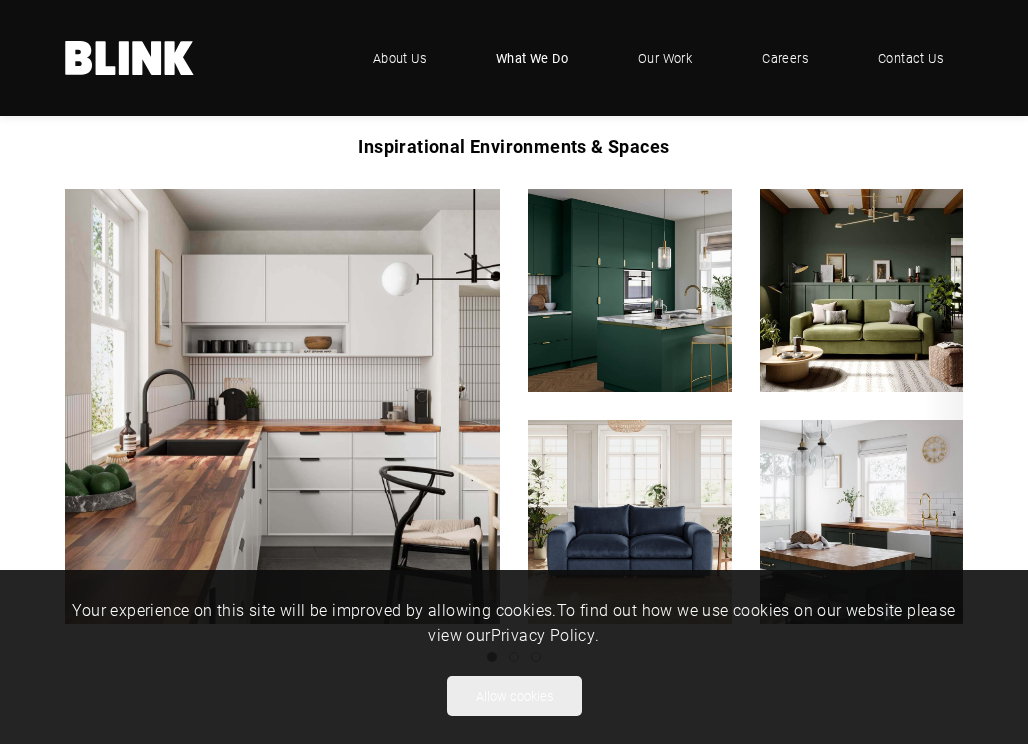 click on "What We Do" at bounding box center [532, 58] 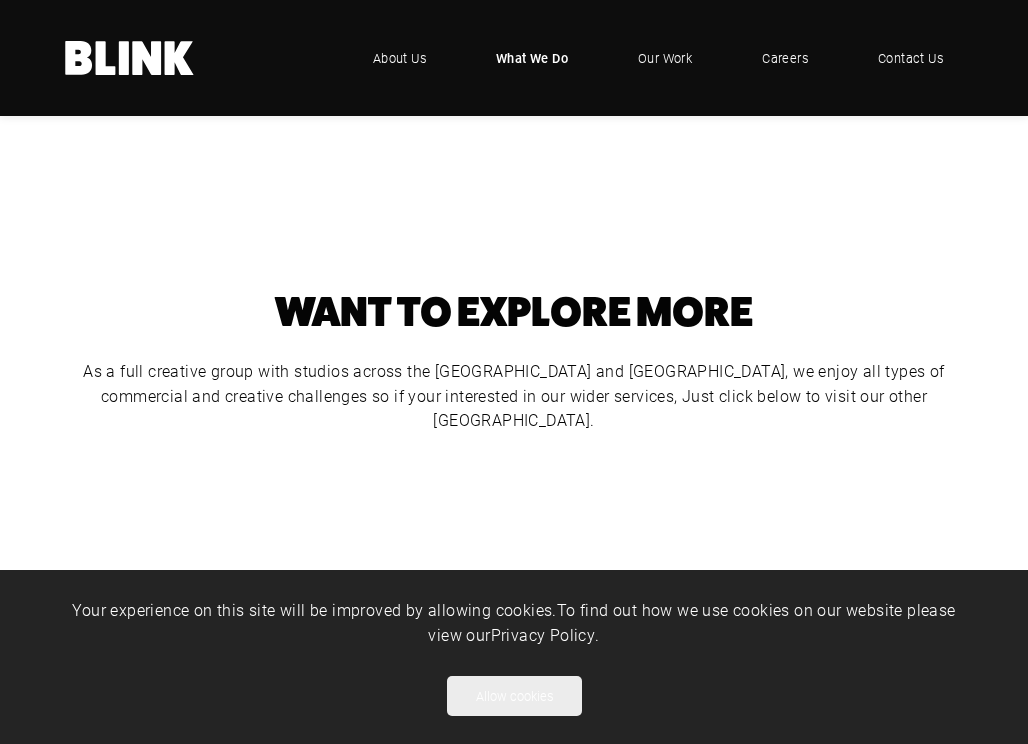 scroll, scrollTop: 726, scrollLeft: 0, axis: vertical 